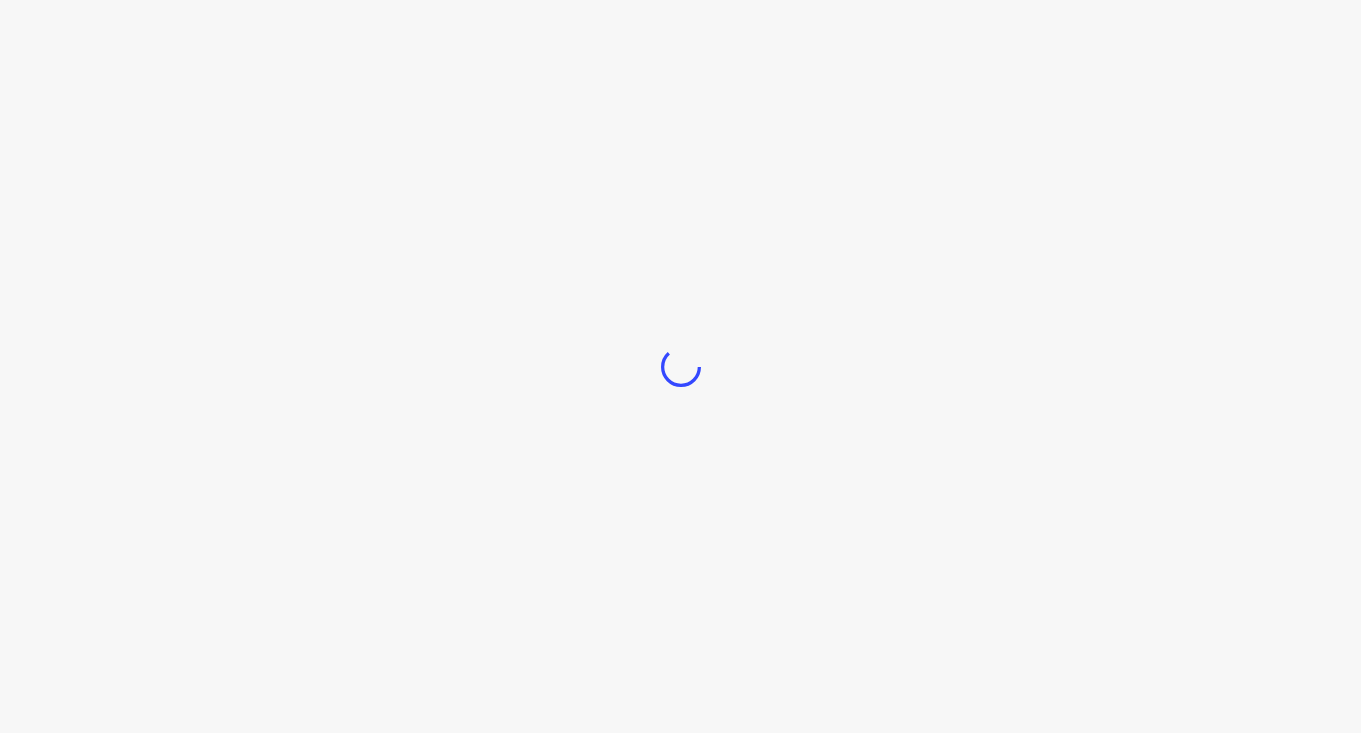 scroll, scrollTop: 0, scrollLeft: 0, axis: both 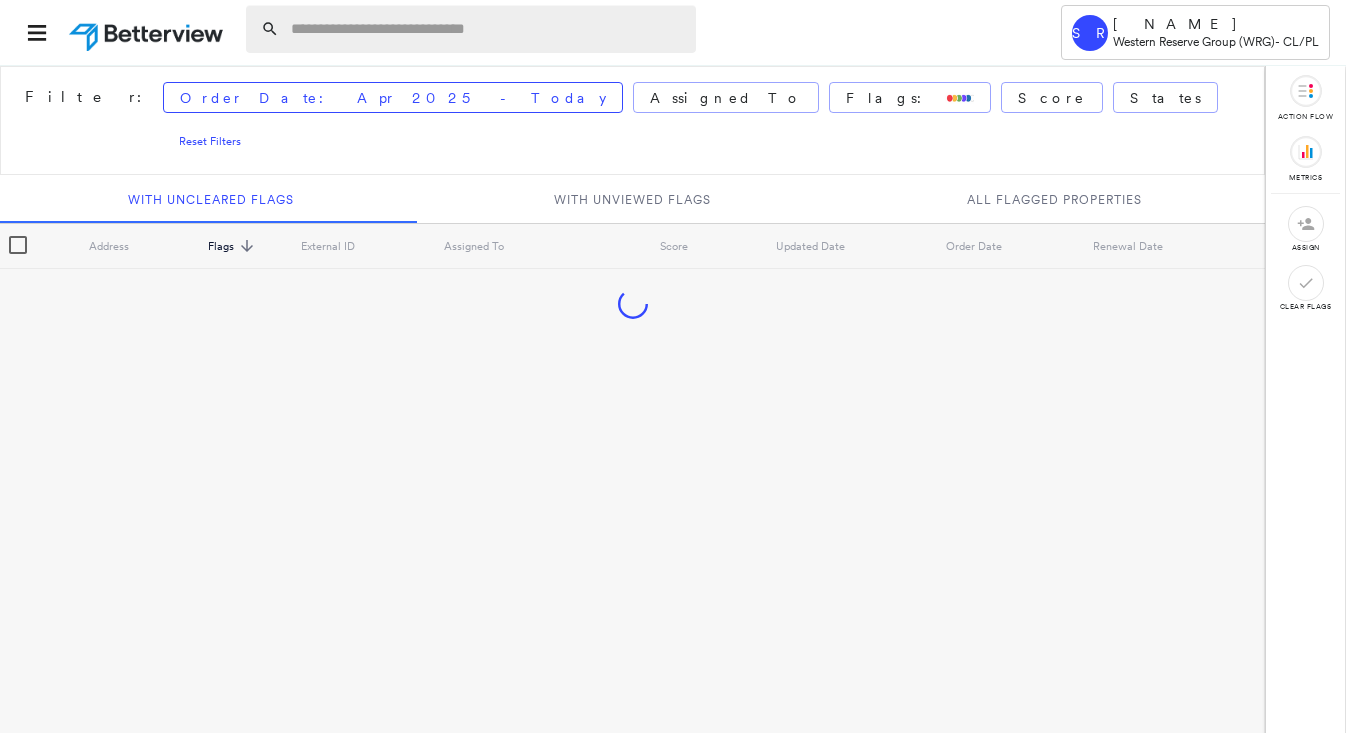 click at bounding box center [487, 29] 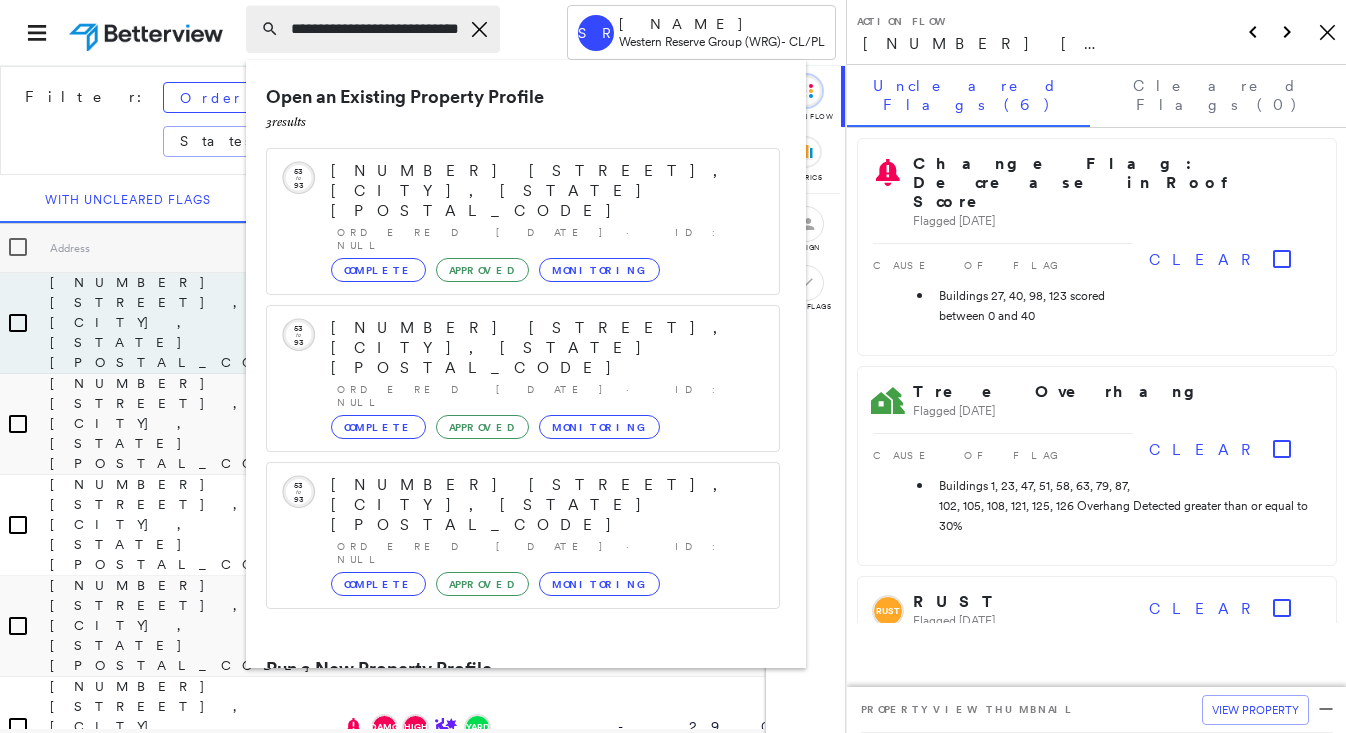 scroll, scrollTop: 0, scrollLeft: 34, axis: horizontal 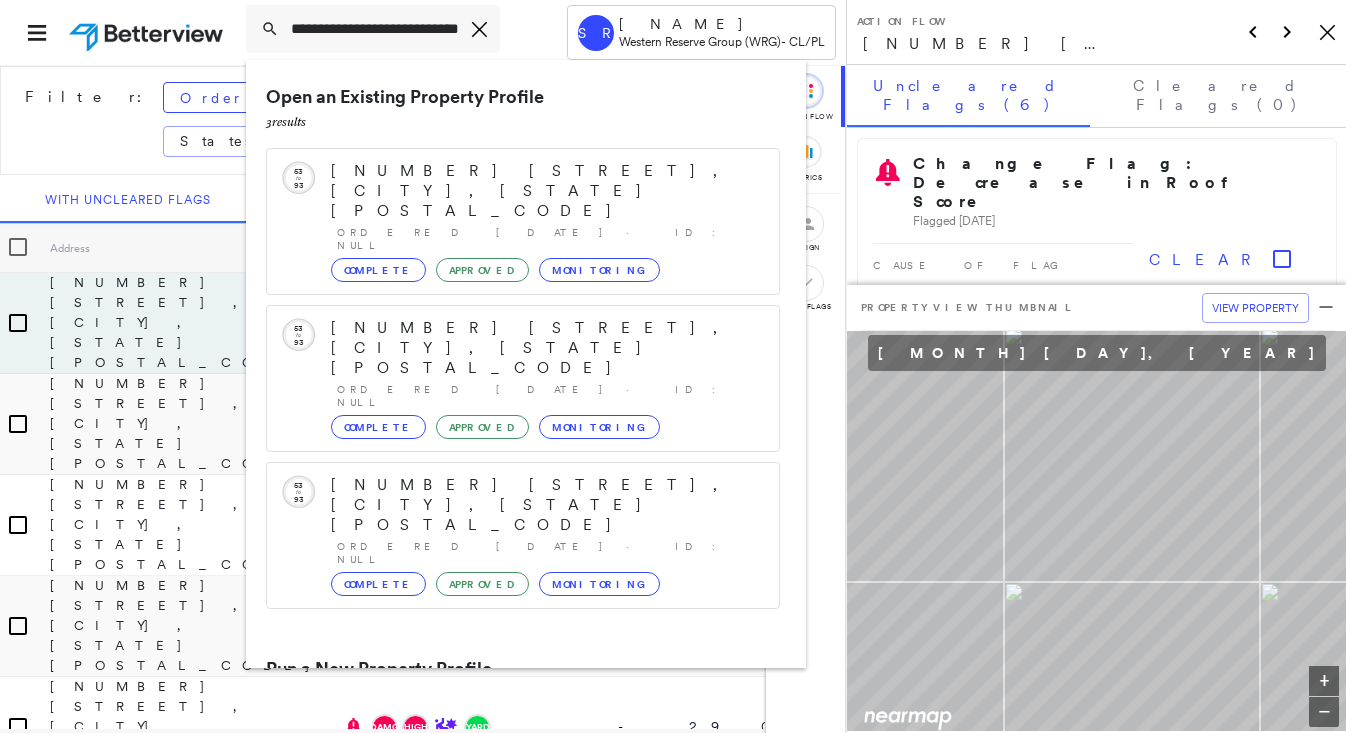 click on "[NUMBER] [STREET], [CITY], [STATE] [POSTAL_CODE]" at bounding box center (501, 745) 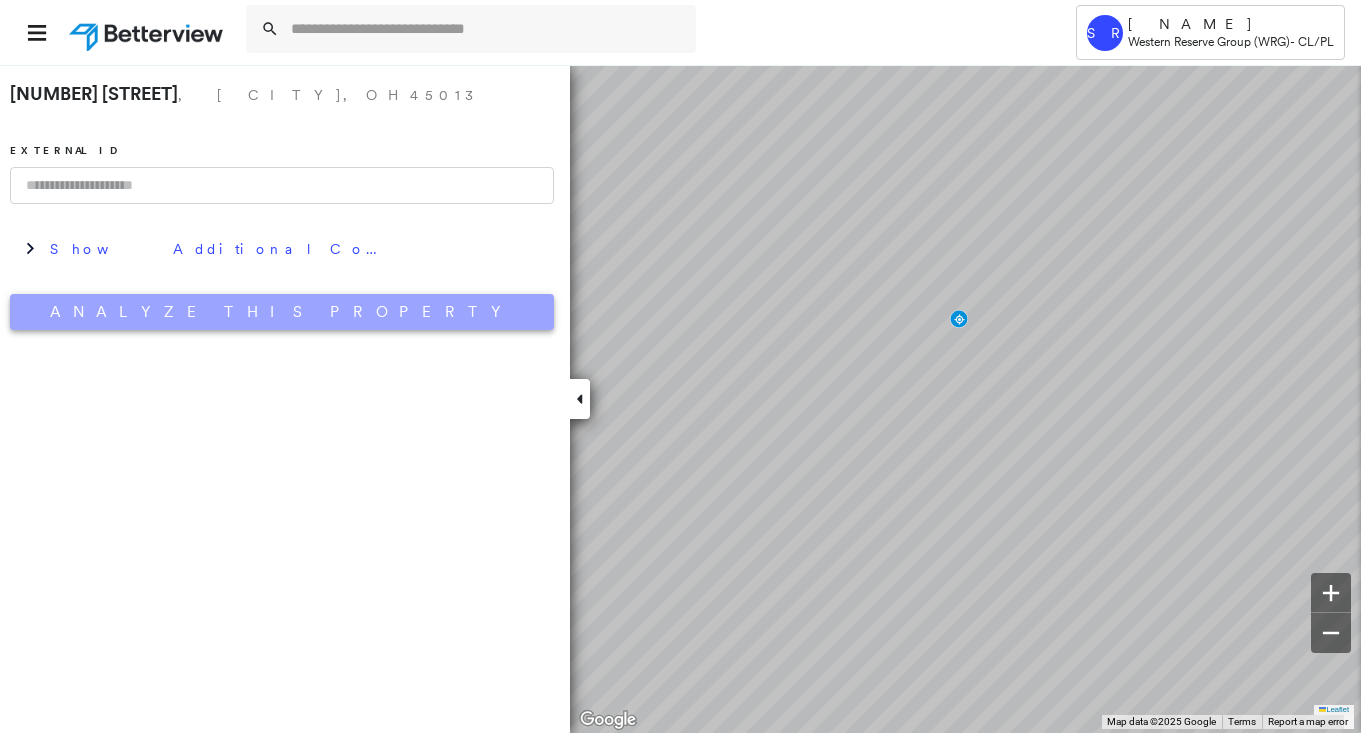 click on "Analyze This Property" at bounding box center (282, 312) 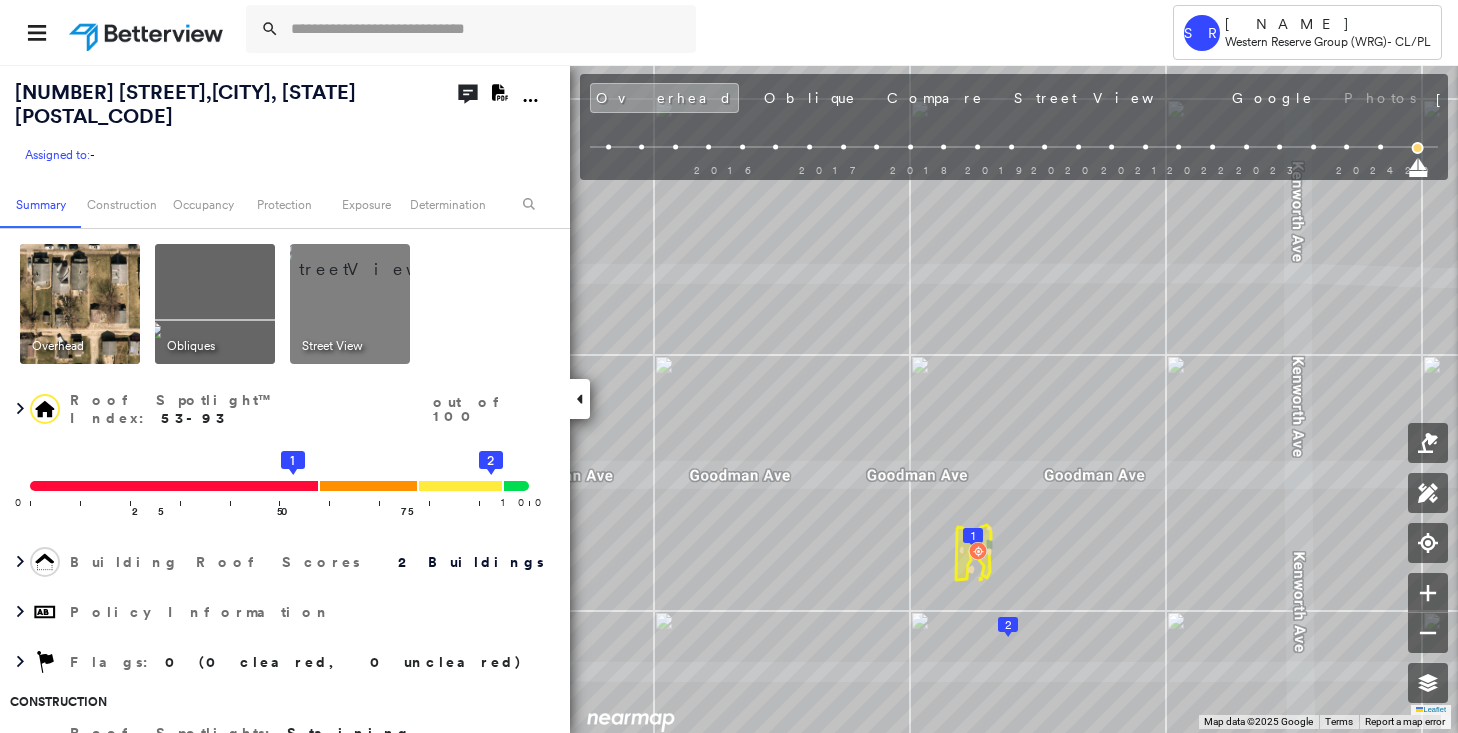 click at bounding box center [374, 259] 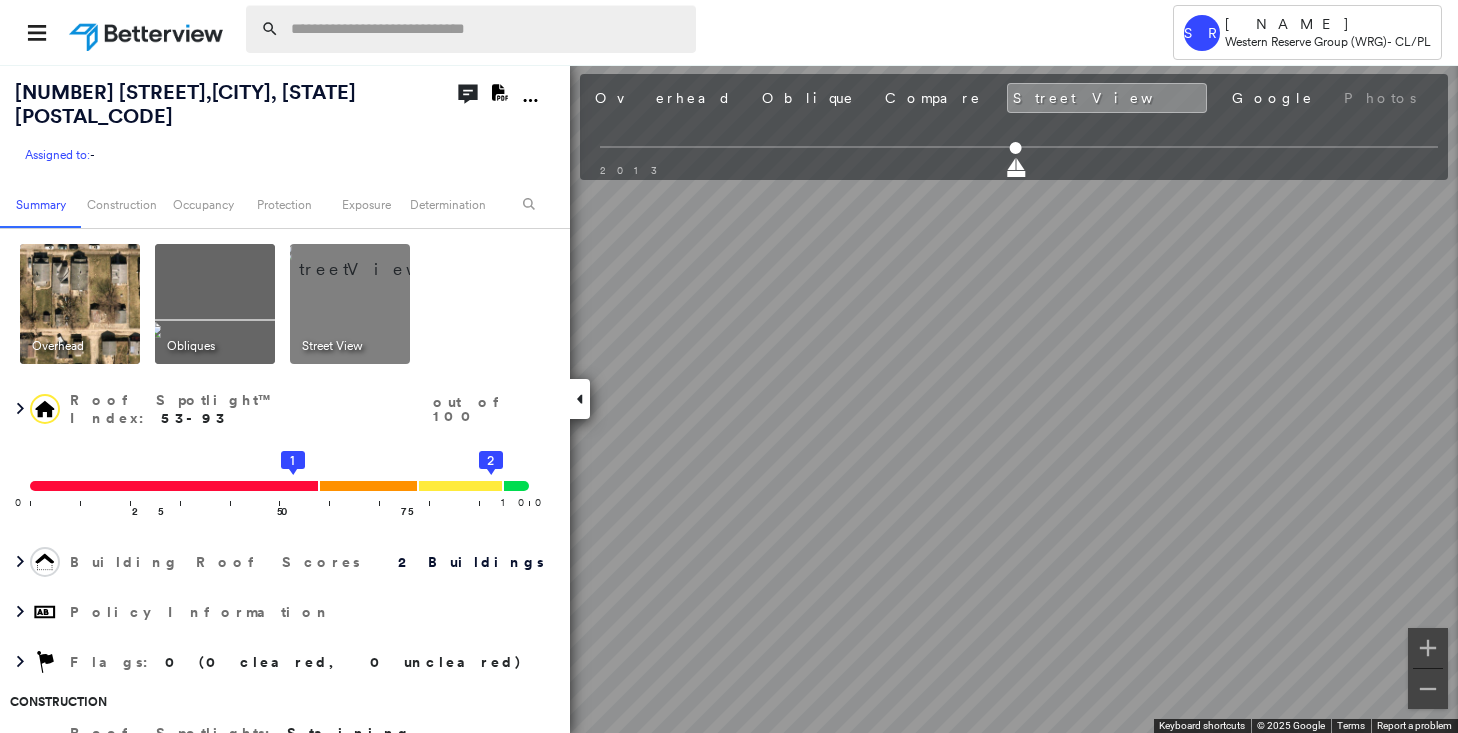 click at bounding box center (487, 29) 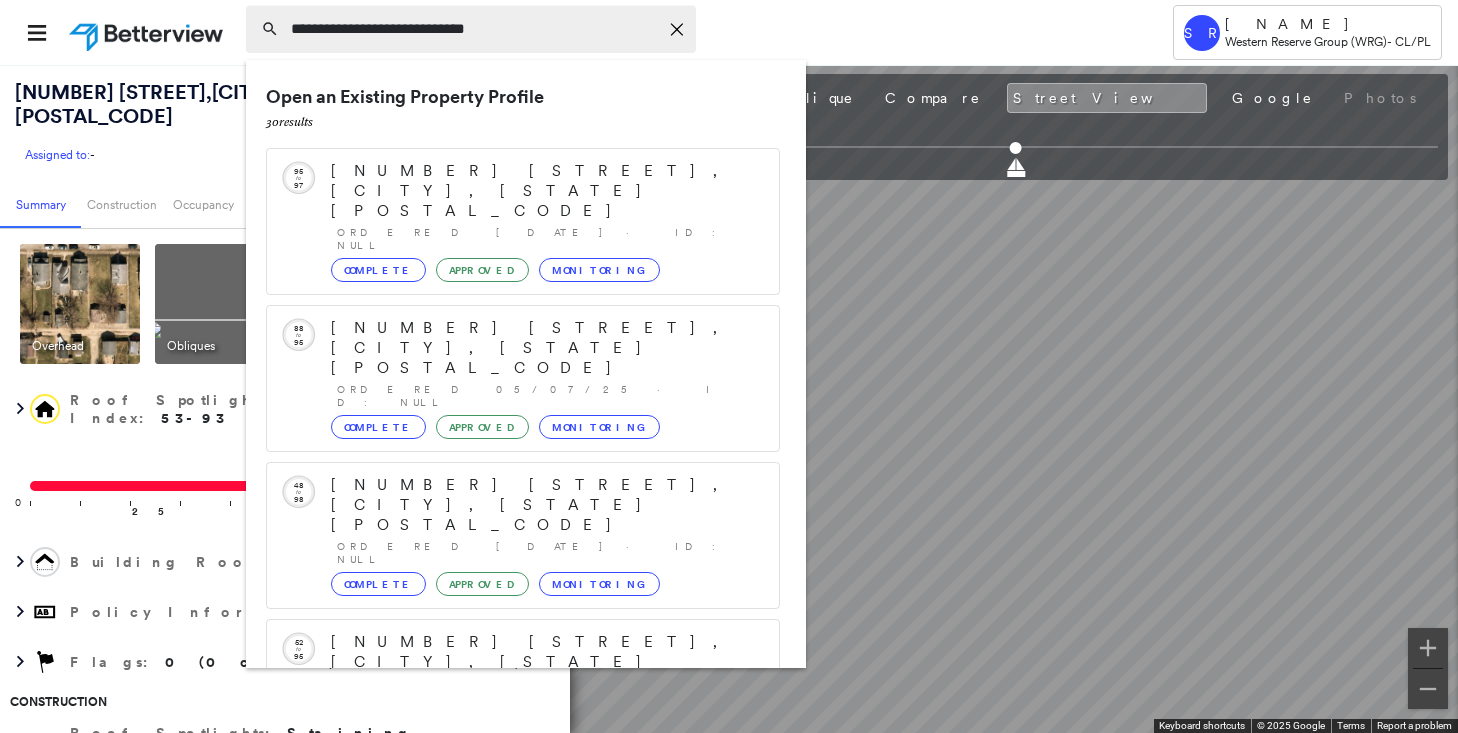 type on "**********" 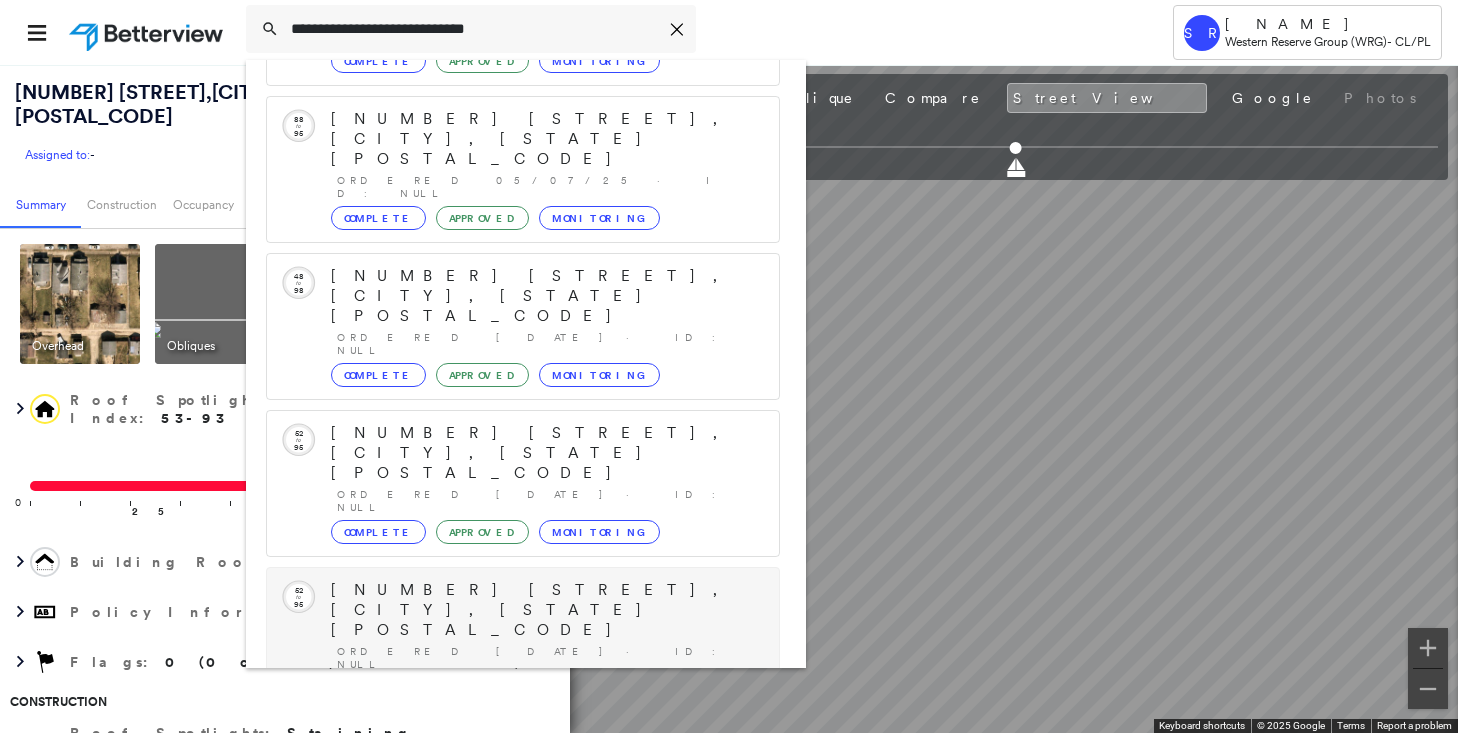 scroll, scrollTop: 213, scrollLeft: 0, axis: vertical 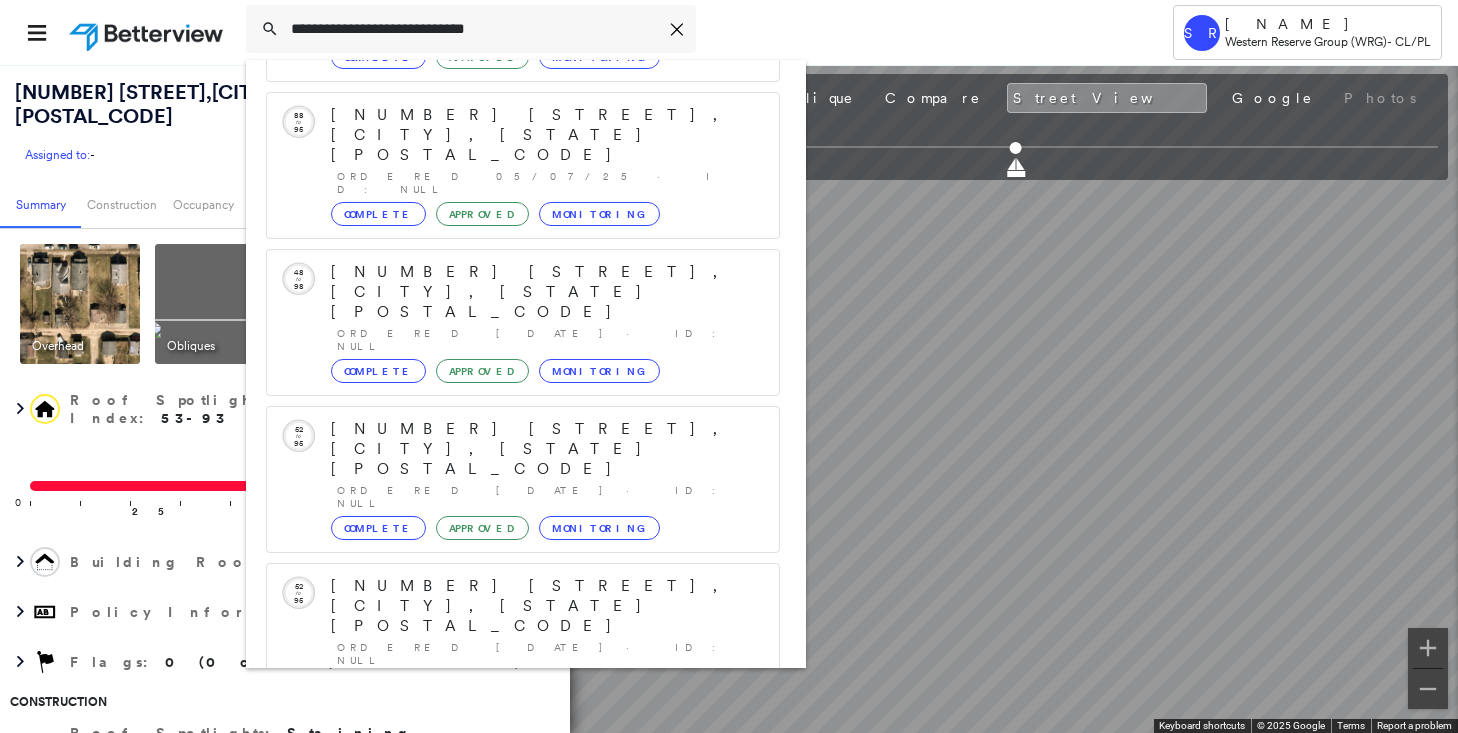 click on "[NUMBER] [STREET], [CITY], [STATE] [POSTAL_CODE]" at bounding box center [501, 898] 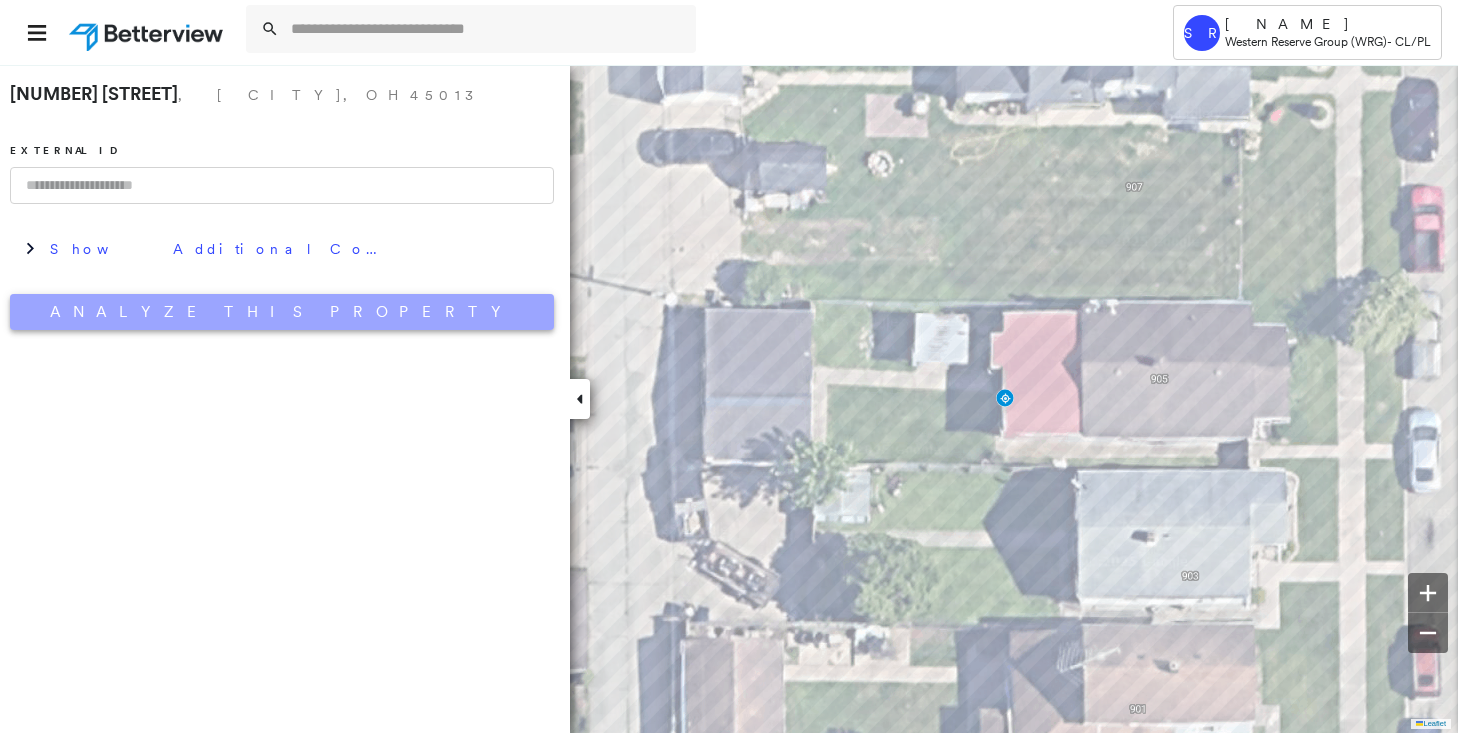 click on "Analyze This Property" at bounding box center [282, 312] 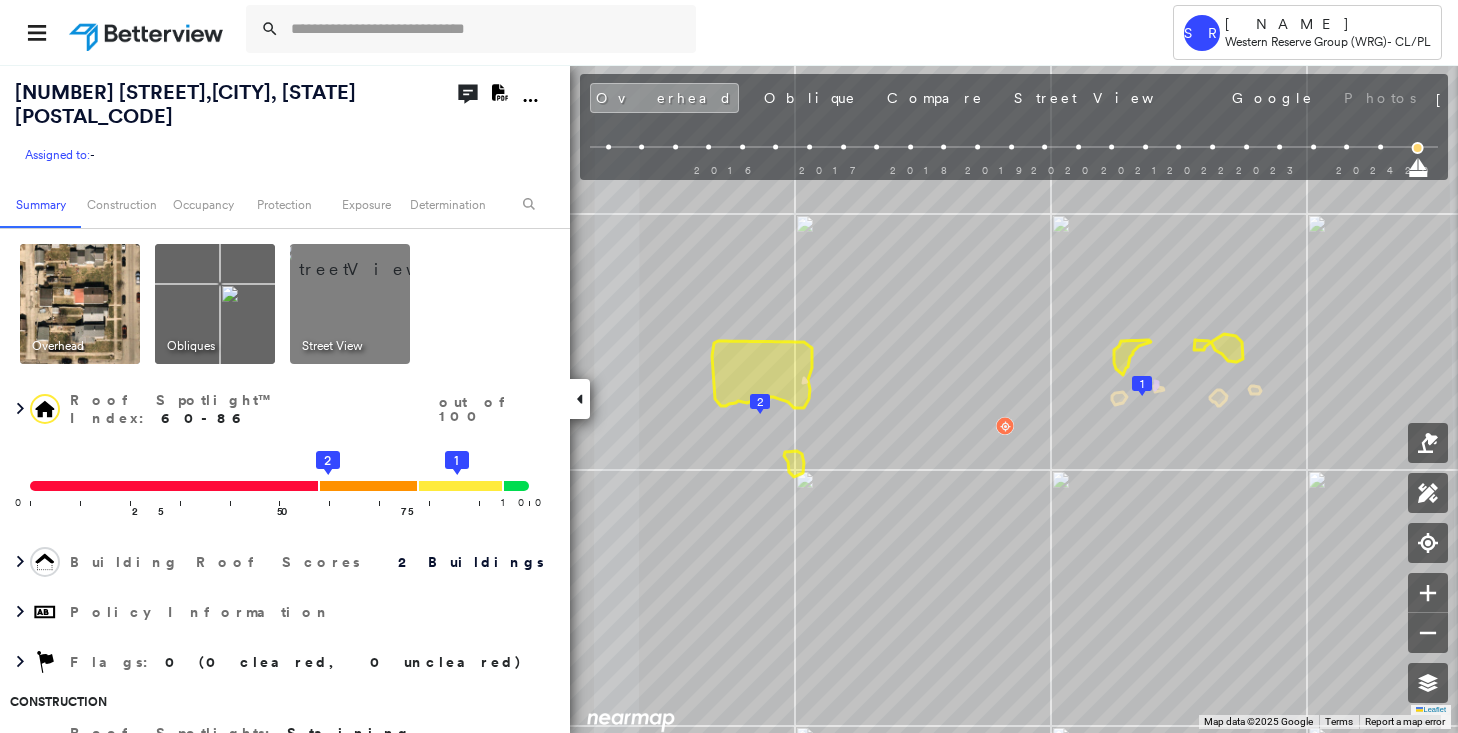 click at bounding box center (374, 259) 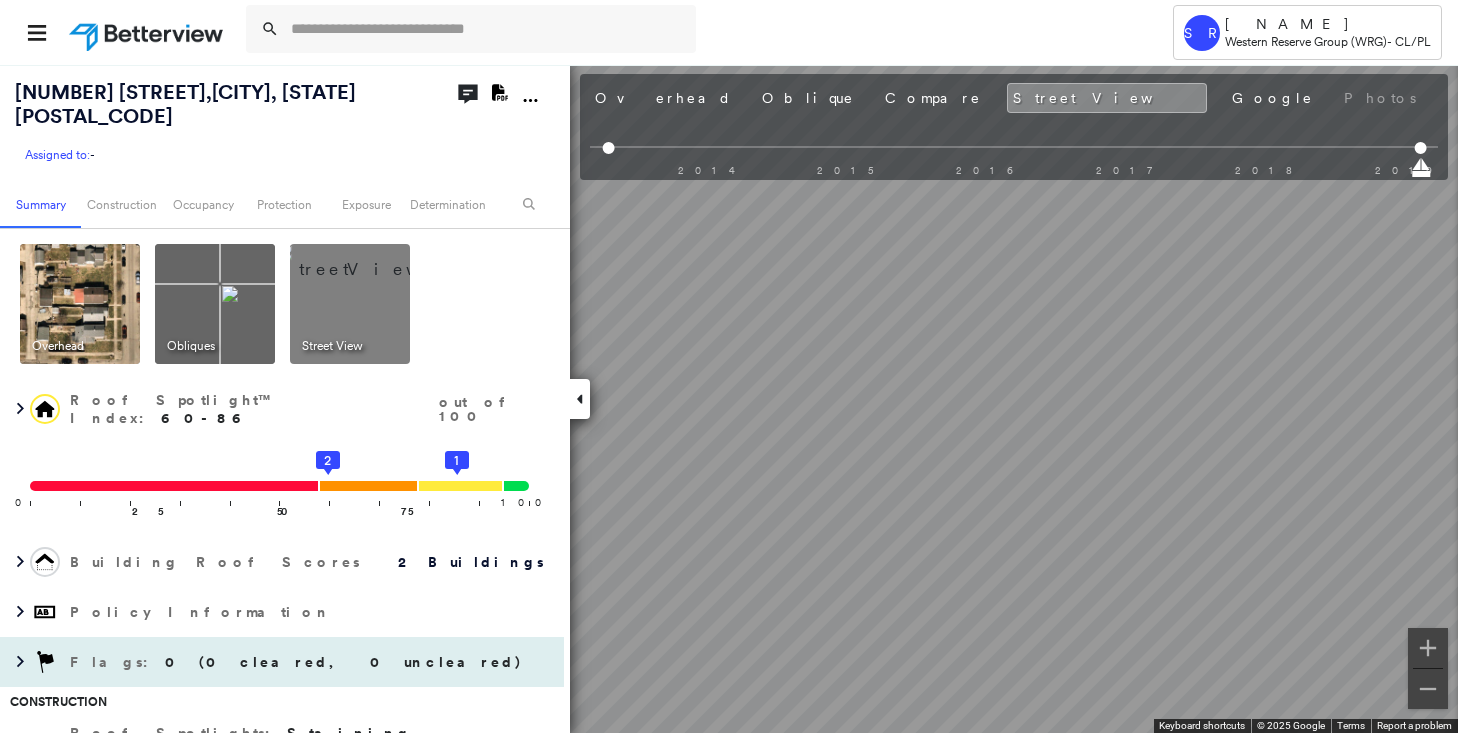click on "[NUMBER] [STREET], [CITY], [STATE] [POSTAL_CODE] Assigned to: - Assigned to: - Assigned to: - Open Comments Download PDF Report Summary Construction Occupancy Protection Exposure Determination Overhead Obliques Street View Roof Spotlight™ Index : 60-86 out of 100 0 100 25 50 75 2 1 Building Roof Scores 2 Buildings Policy Information Flags : 0 (0 cleared, 0 uncleared) Construction Roof Spotlights : Staining, Chimney, Vent Property Features Roof Size & Shape : 2 buildings BuildZoom - Building Permit Data and Analysis Occupancy Place Detail National Registry of Historic Places Smarty Streets - Surrounding Properties Protection US Fire Administration: Nearest Fire Stations Exposure FEMA Risk Index Wind Claim Predictor: Average Risk 3 out of 5 Additional Perils Determination Flags : 0 (0 cleared, 0 uncleared) Uncleared Flags (0) Cleared Flags (0) There are no uncleared flags. Action Taken New Entry History Quote/New Business Terms & Conditions Added ACV Endorsement Added Cosmetic Endorsement General Save" at bounding box center [729, 398] 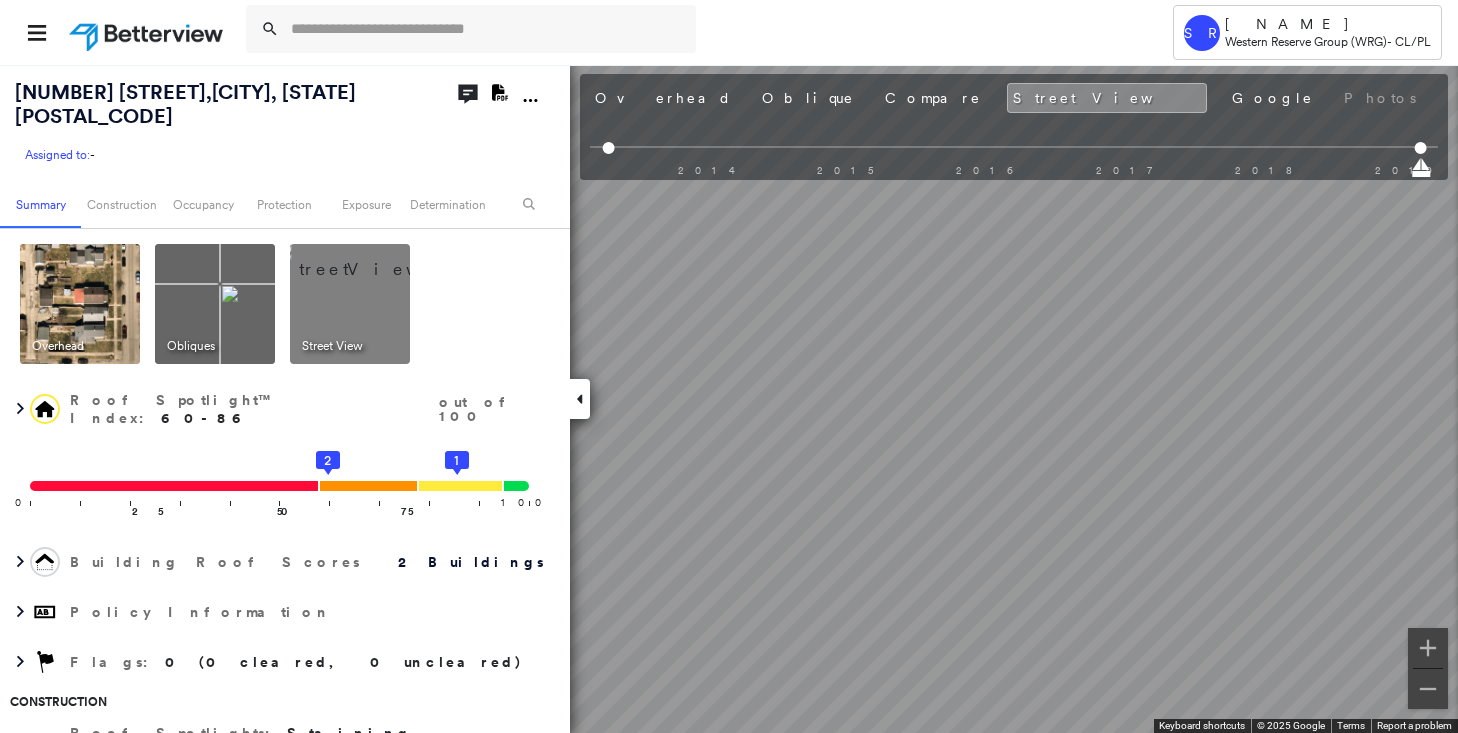 click on "Tower SR [NAME] Western Reserve Group (WRG) - CL/PL [NUMBER] [STREET], [CITY], [STATE] [POSTAL_CODE] Assigned to: - Assigned to: - Assigned to: - Open Comments Download PDF Report Summary Construction Occupancy Protection Exposure Determination Overhead Obliques Street View Roof Spotlight™ Index : 60-86 out of 100 0 100 25 50 75 2 1 Building Roof Scores 2 Buildings Policy Information Flags : 0 (0 cleared, 0 uncleared) Construction Roof Spotlights : Staining, Chimney, Vent Property Features Roof Size & Shape : 2 buildings BuildZoom - Building Permit Data and Analysis Occupancy Place Detail National Registry of Historic Places Smarty Streets - Surrounding Properties Protection US Fire Administration: Nearest Fire Stations Exposure FEMA Risk Index Wind Claim Predictor: Average Risk 3 out of 5 Additional Perils Determination Flags : 0 (0 cleared, 0 uncleared) Uncleared Flags (0) Cleared Flags (0) There are no uncleared flags. Action Taken New Entry History Quote/New Business Terms & Conditions" at bounding box center (729, 366) 